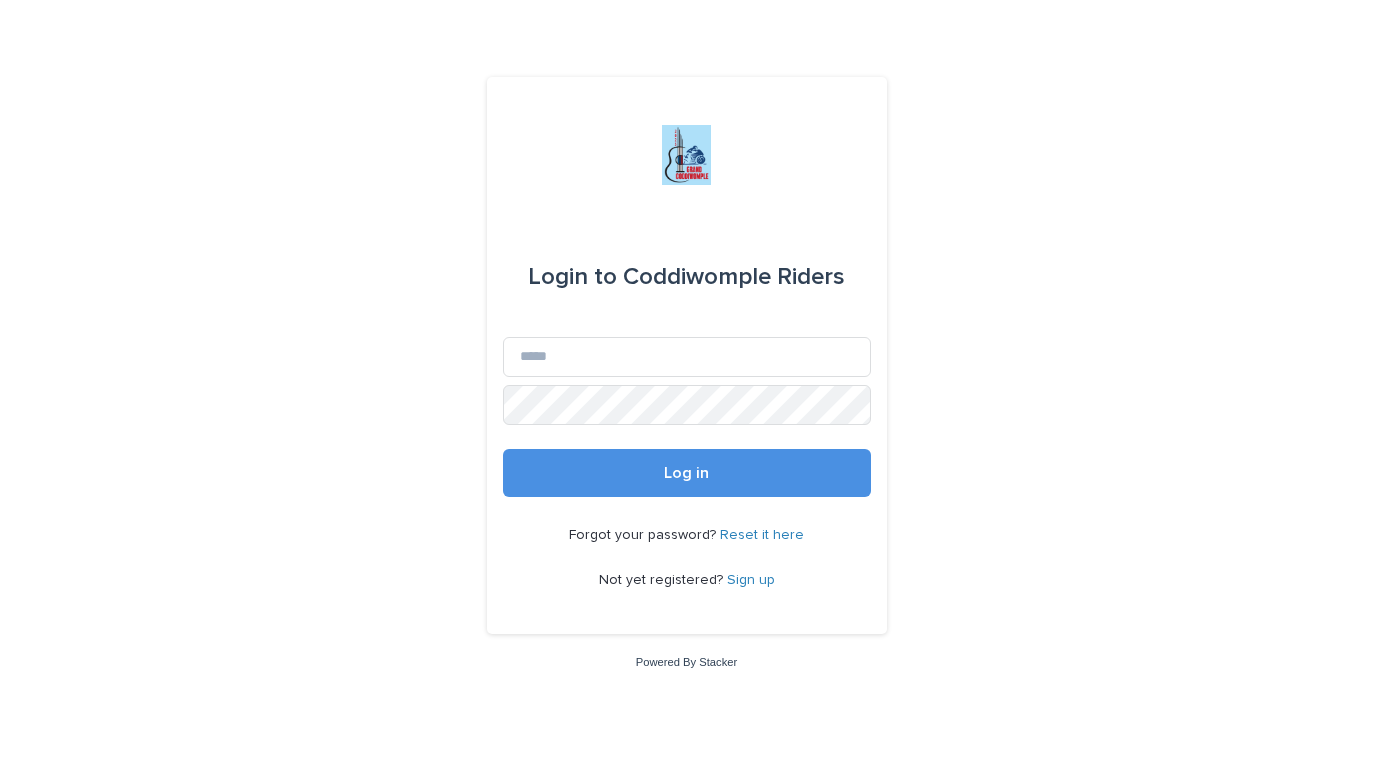 scroll, scrollTop: 0, scrollLeft: 0, axis: both 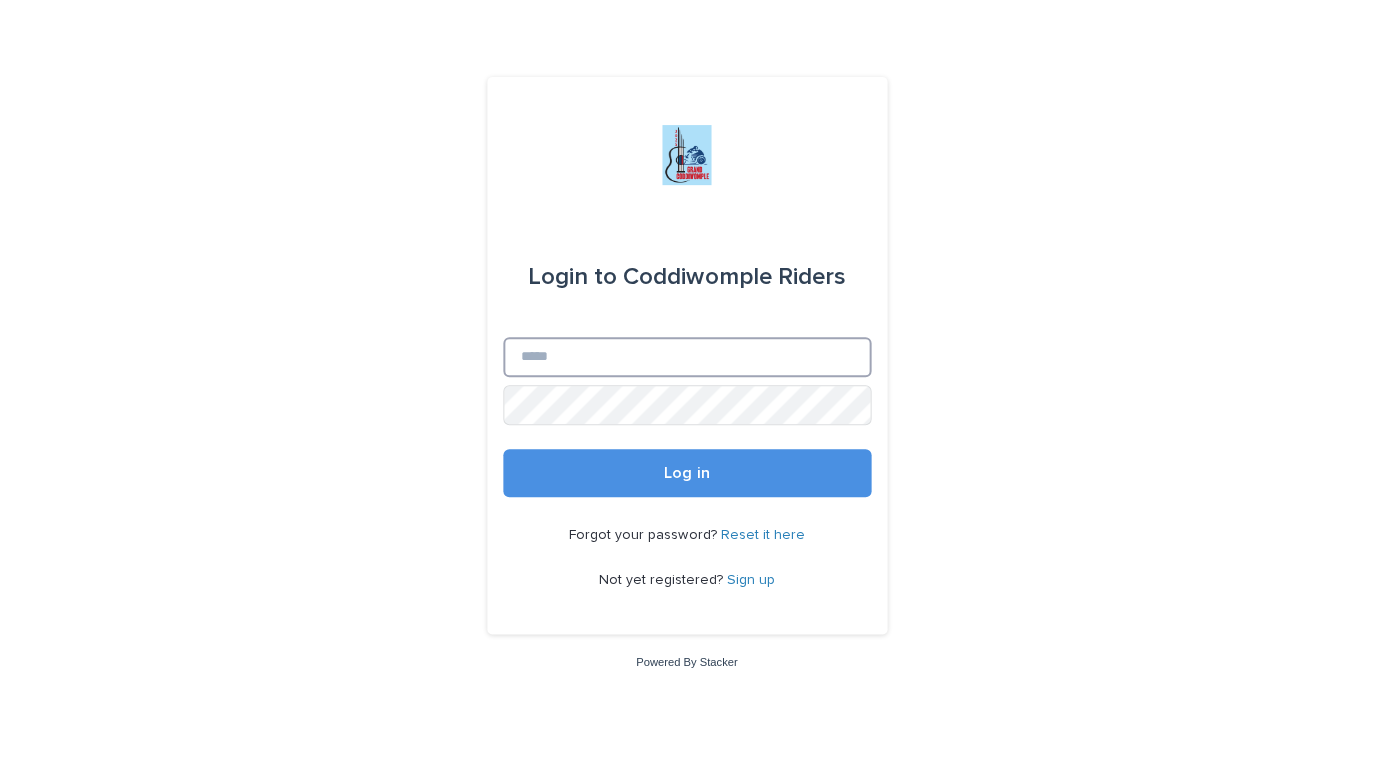 click on "Email" at bounding box center [687, 357] 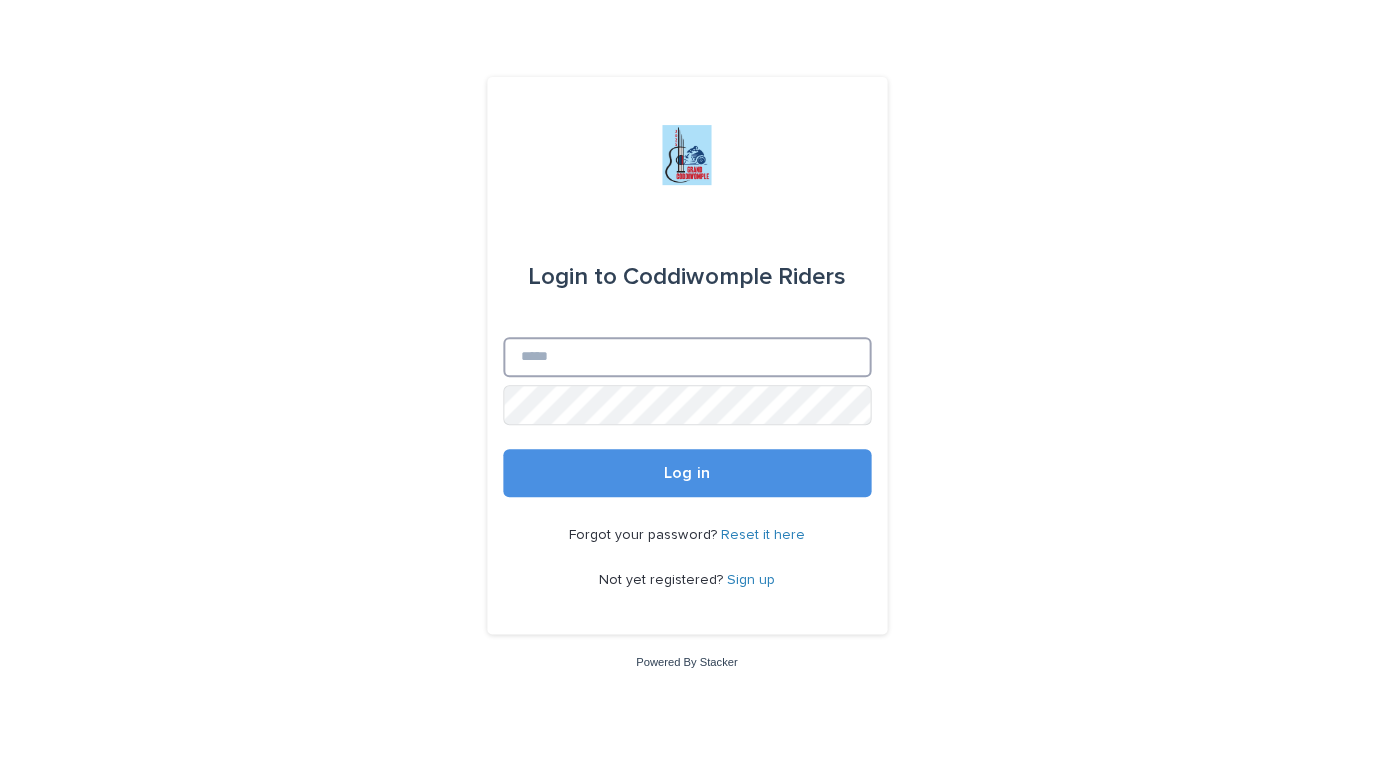 type on "**********" 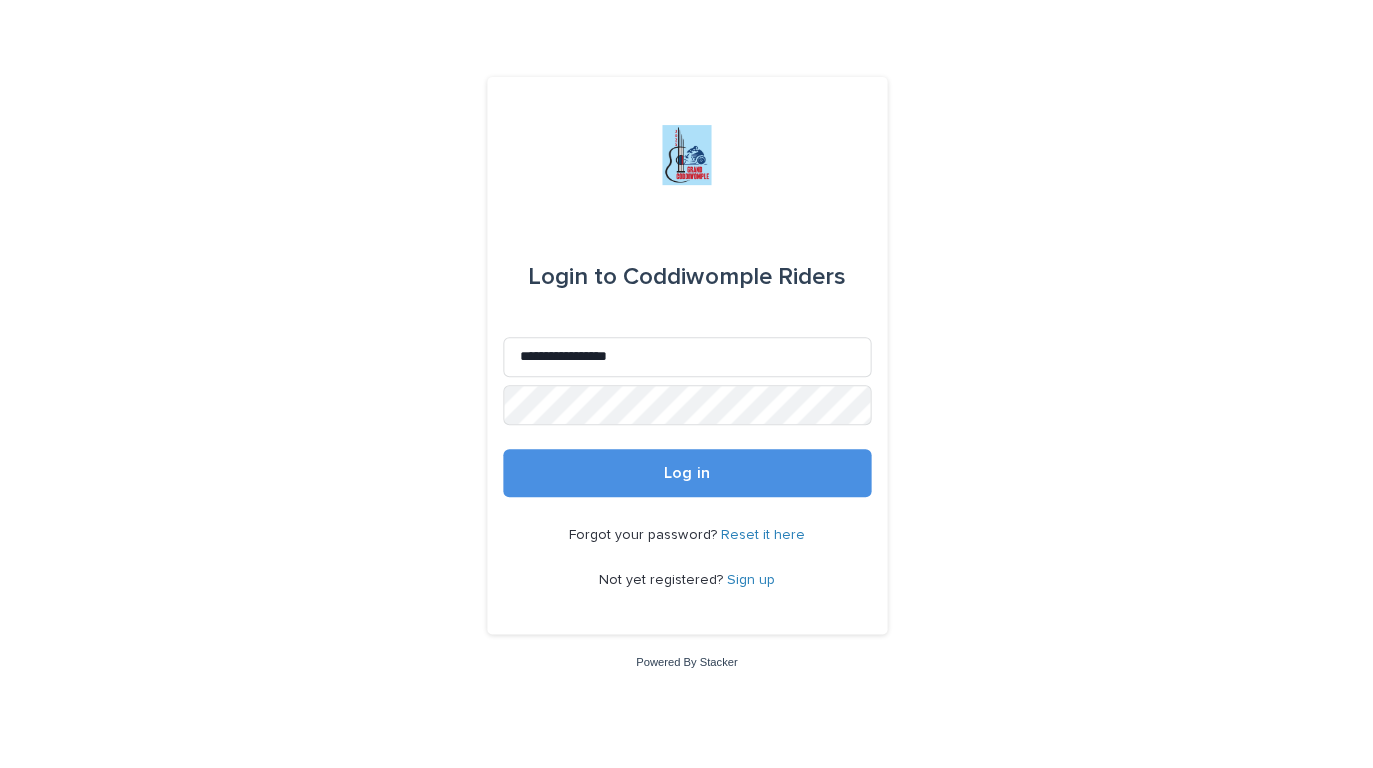 click on "Log in" at bounding box center (686, 473) 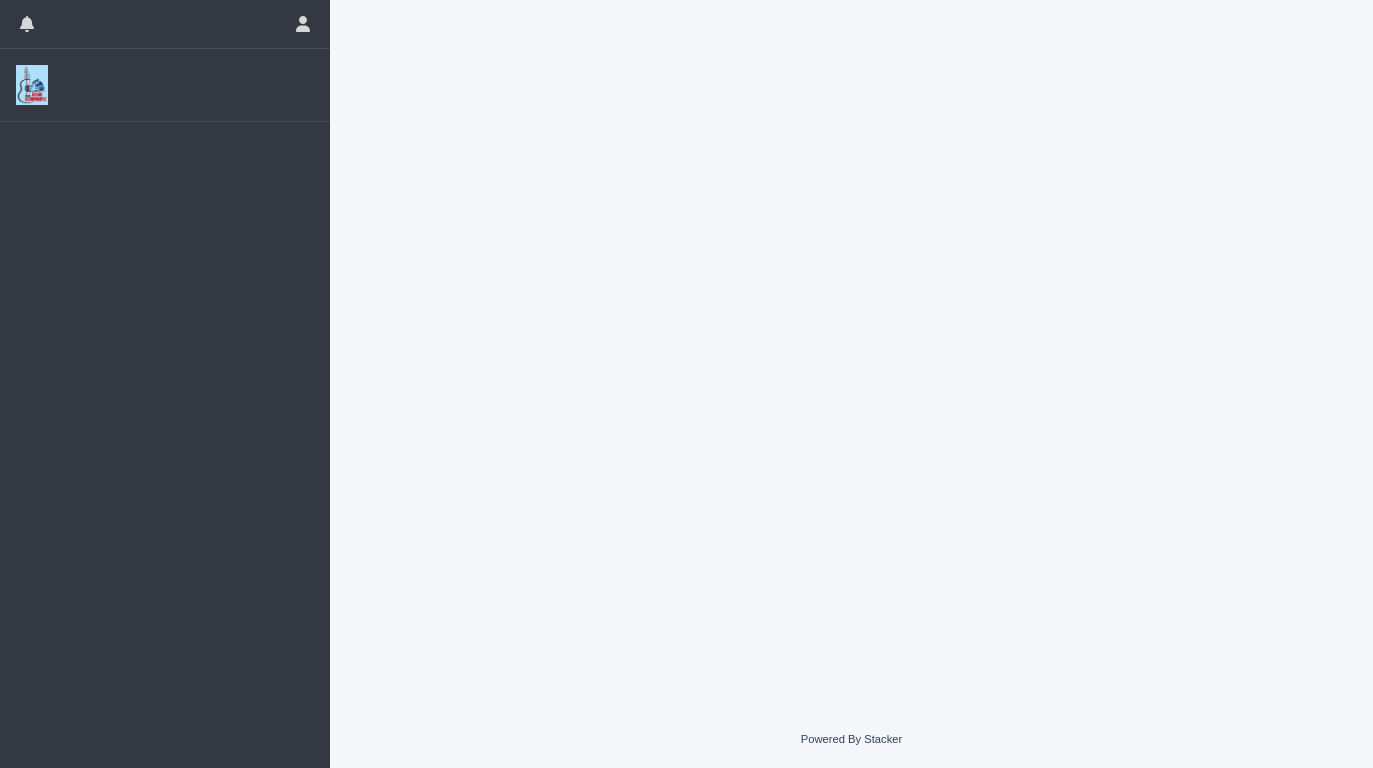scroll, scrollTop: 0, scrollLeft: 0, axis: both 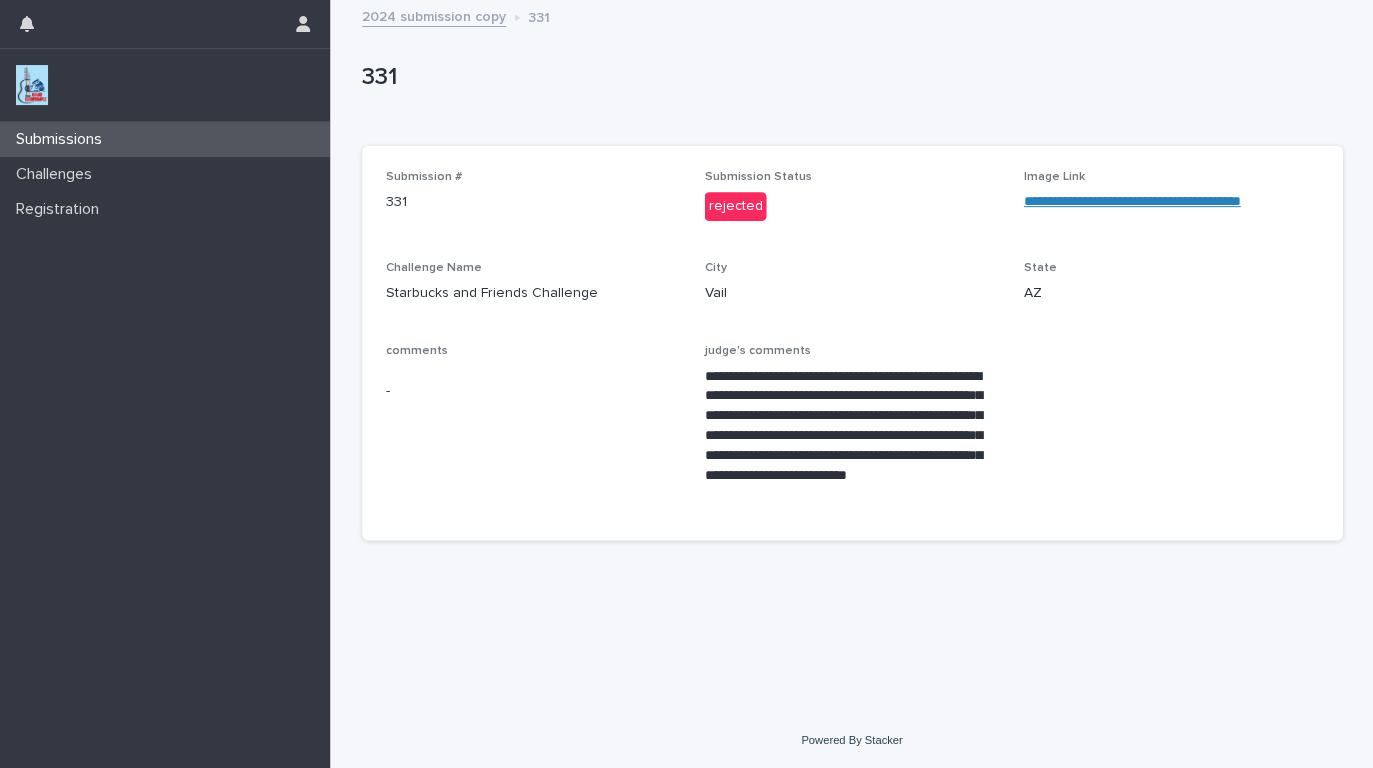 click on "Submissions" at bounding box center [63, 139] 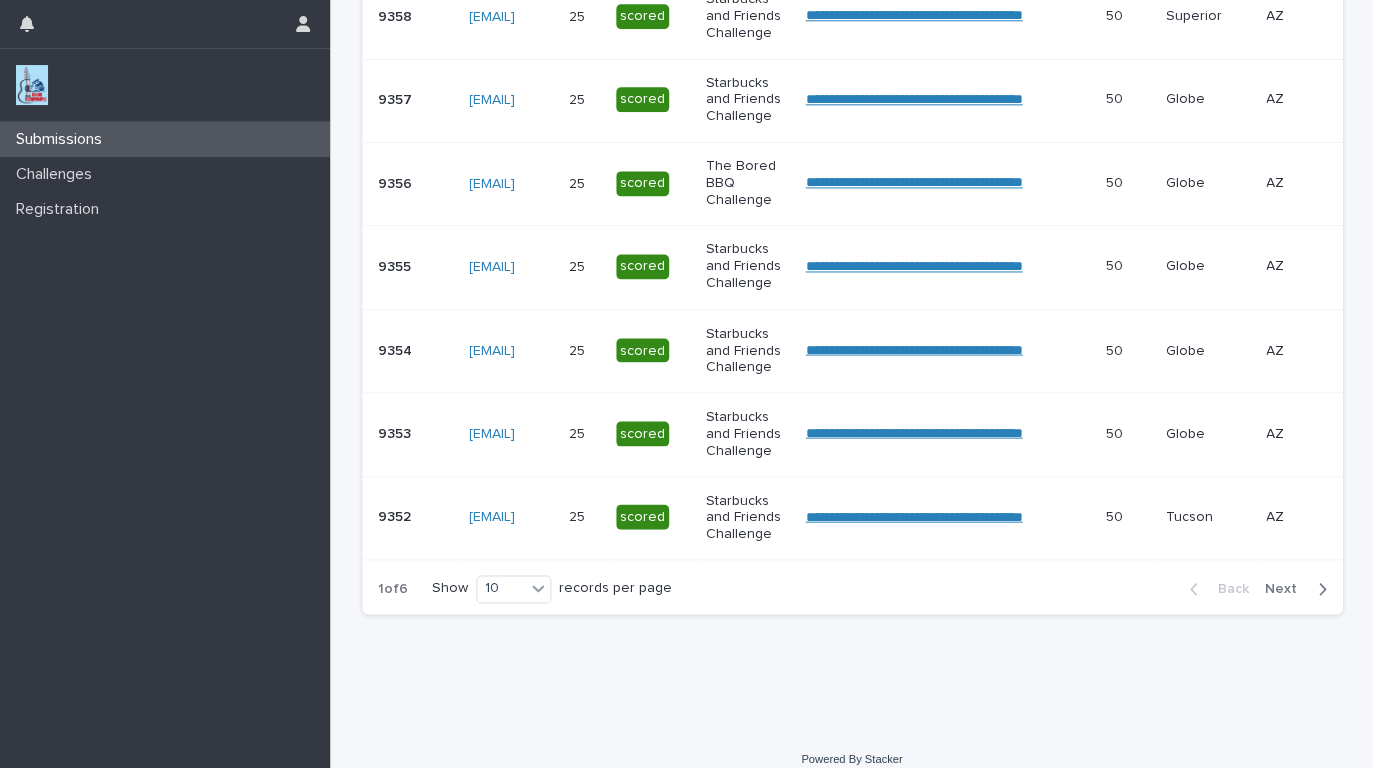 scroll, scrollTop: 823, scrollLeft: 0, axis: vertical 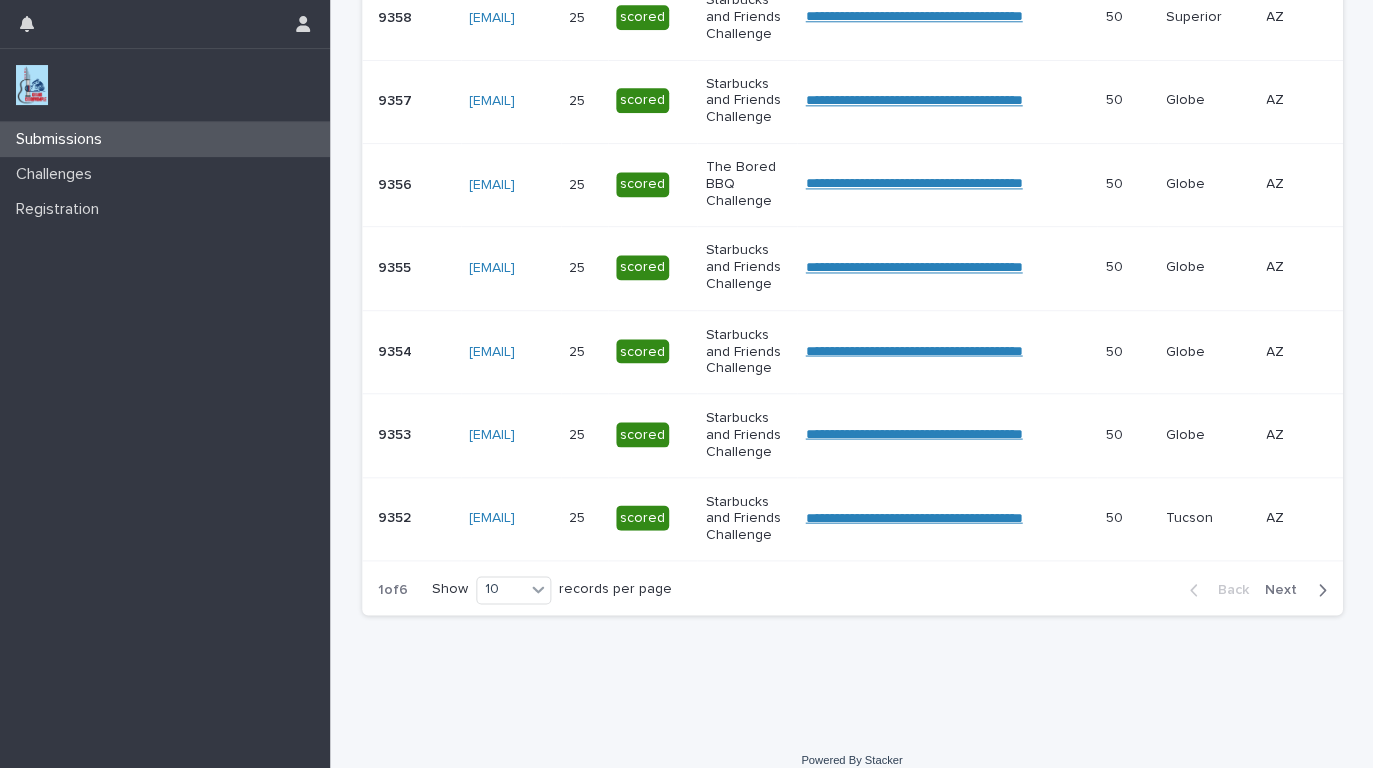 click on "Tucson" at bounding box center (1208, 518) 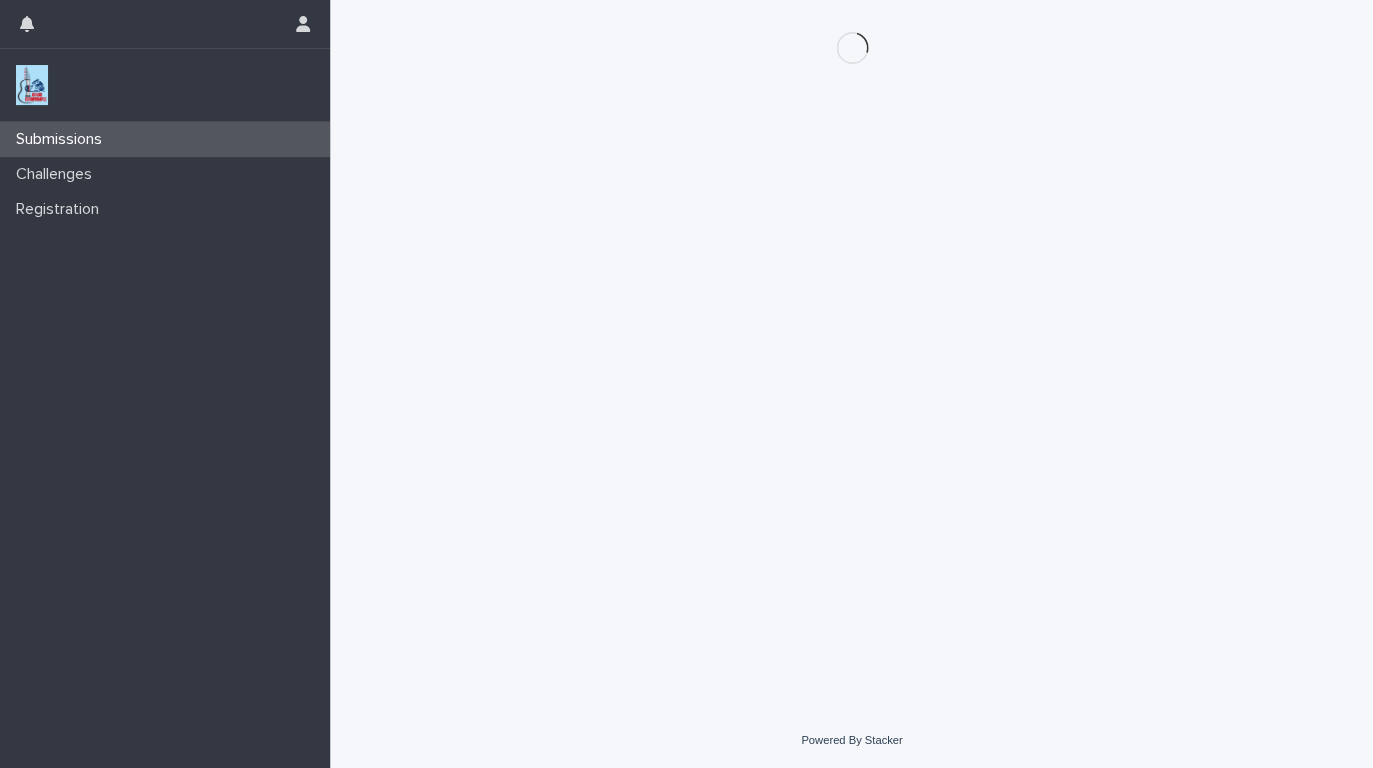 scroll, scrollTop: 0, scrollLeft: 0, axis: both 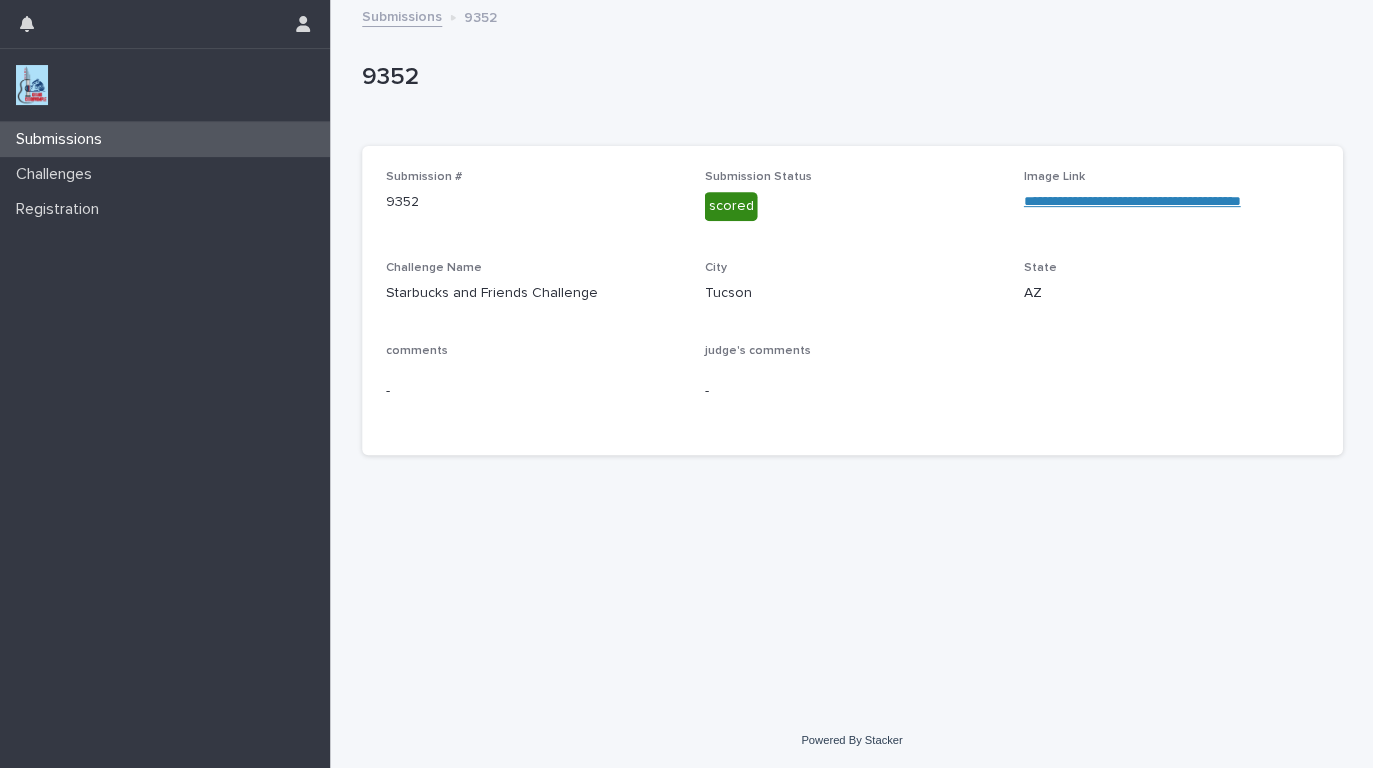 click on "Submissions" at bounding box center [63, 139] 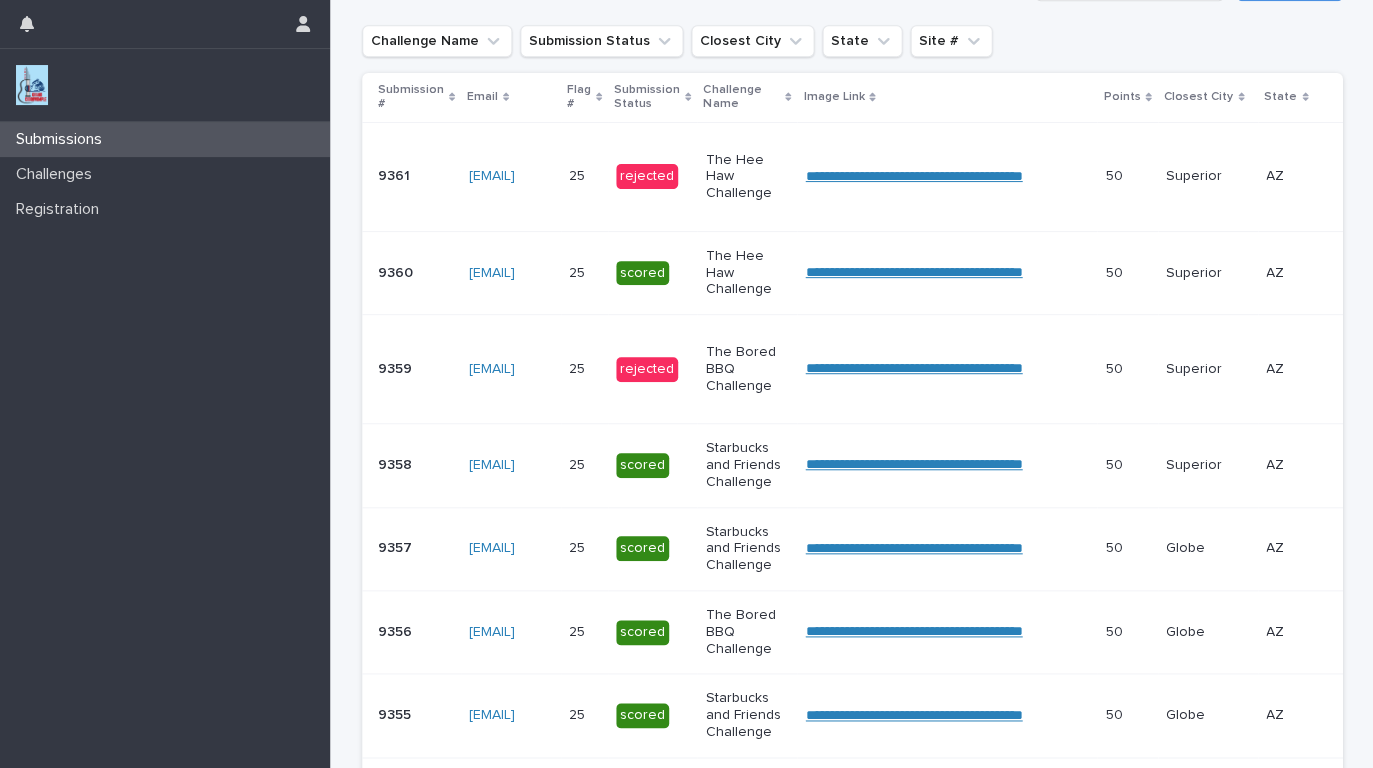 scroll, scrollTop: 377, scrollLeft: 0, axis: vertical 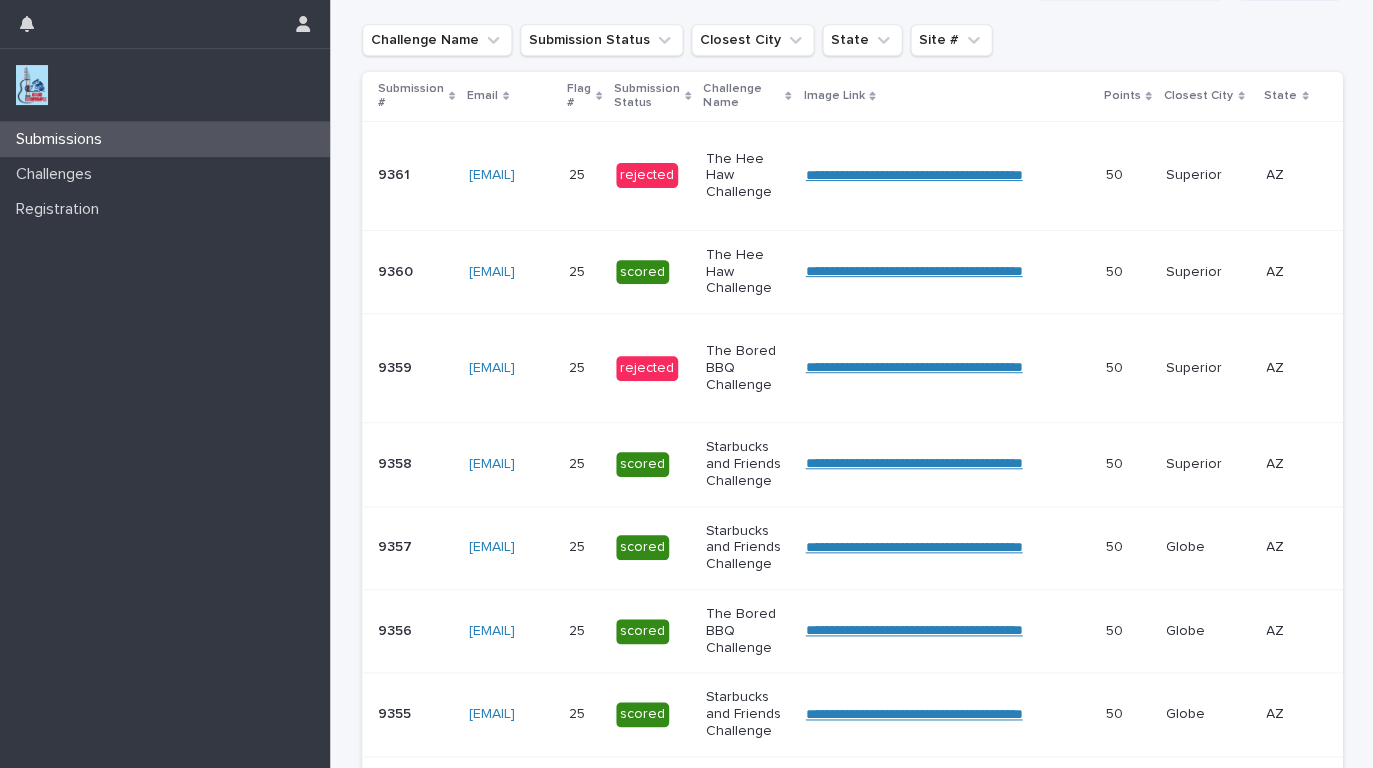 click on "**********" at bounding box center [913, 367] 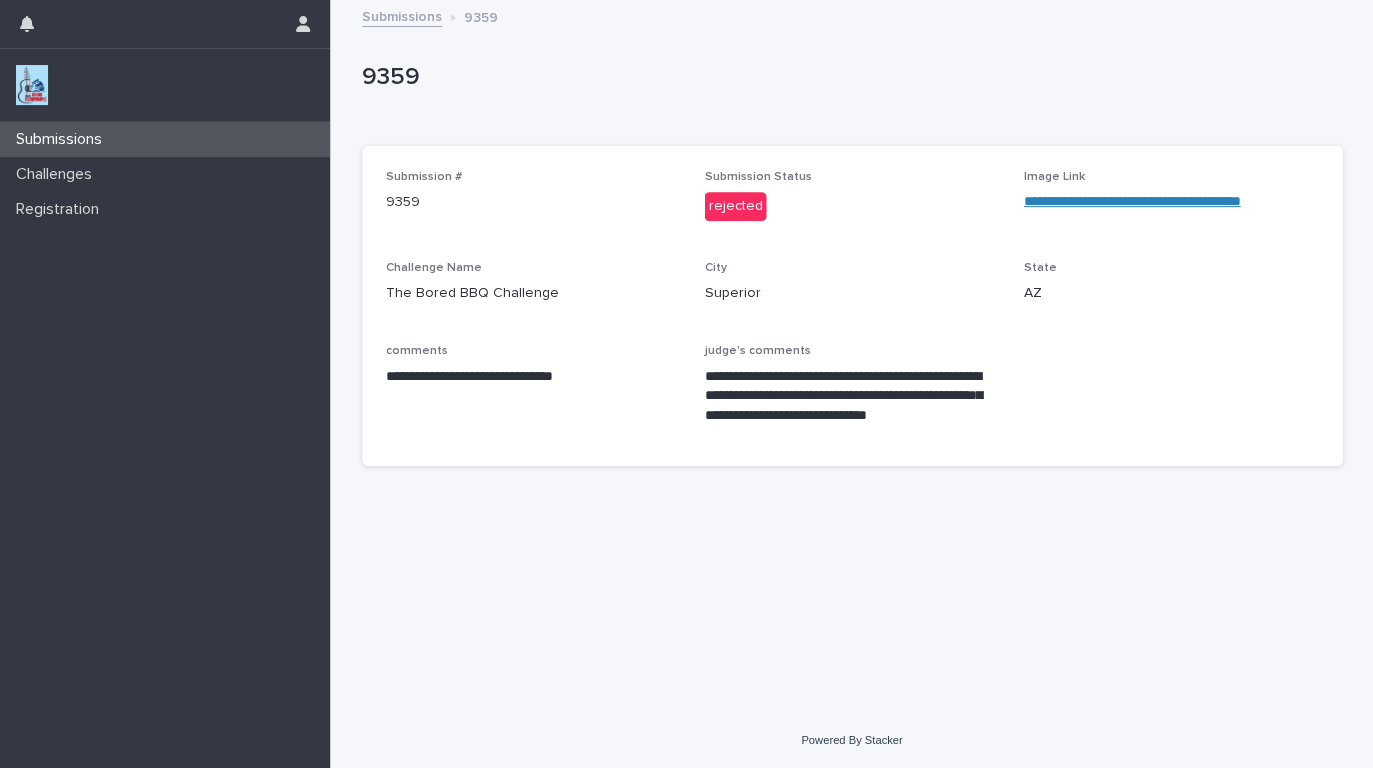 scroll, scrollTop: 0, scrollLeft: 0, axis: both 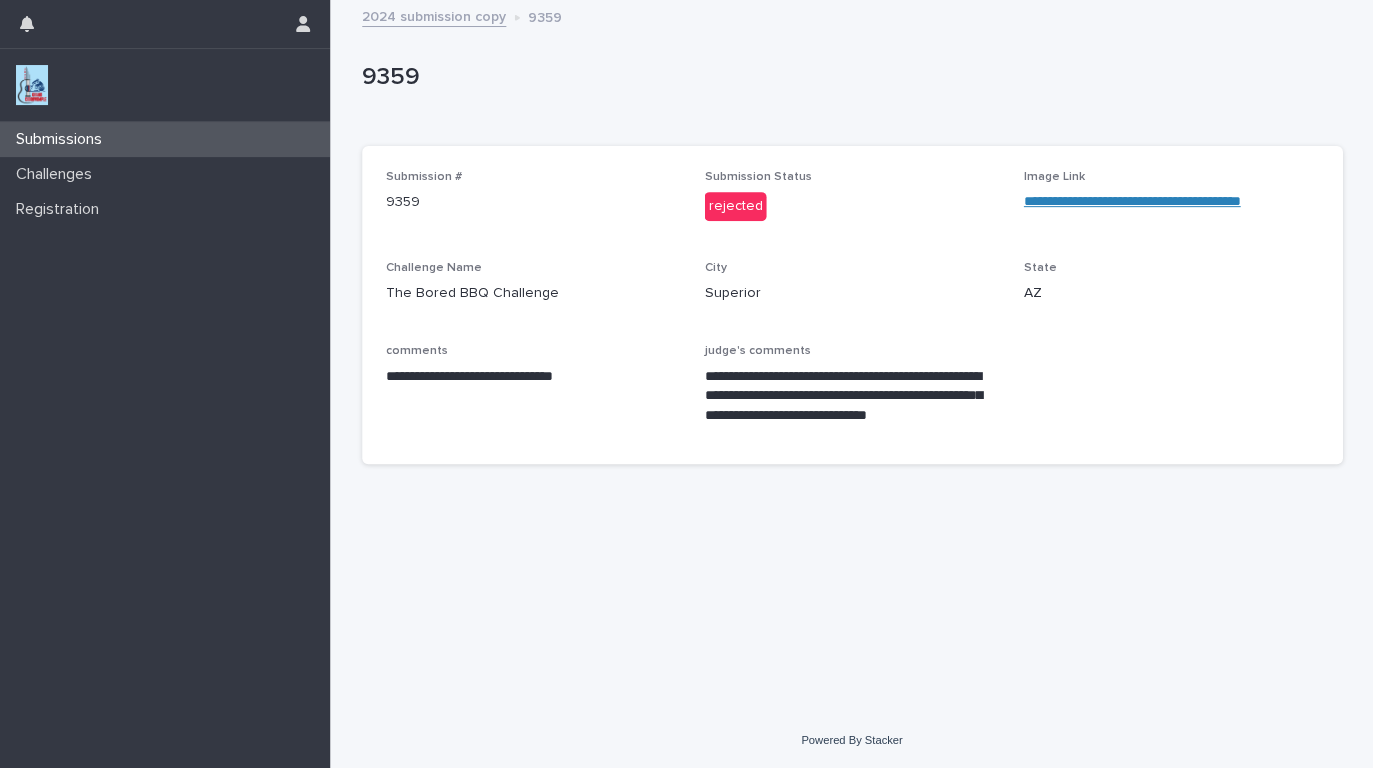 click at bounding box center [32, 85] 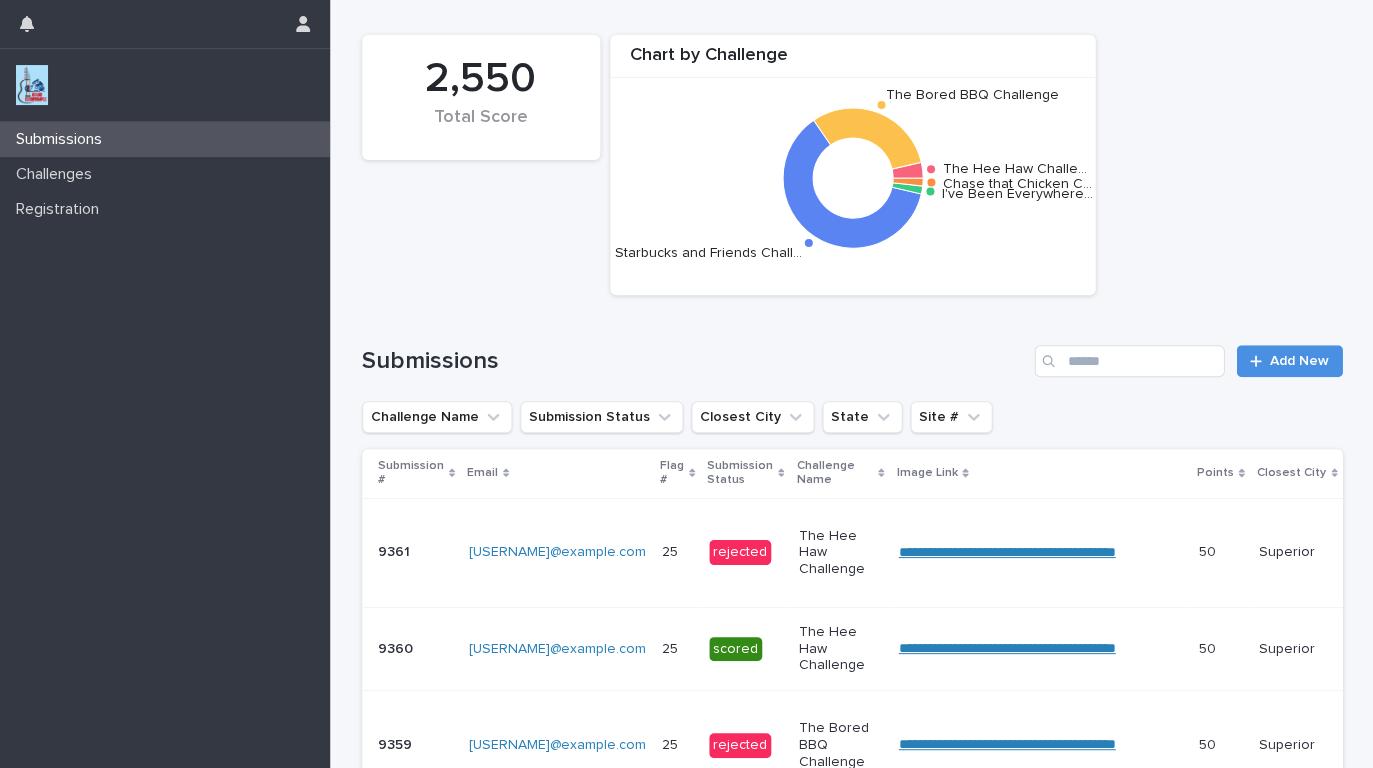 click on "Add New" at bounding box center [1288, 361] 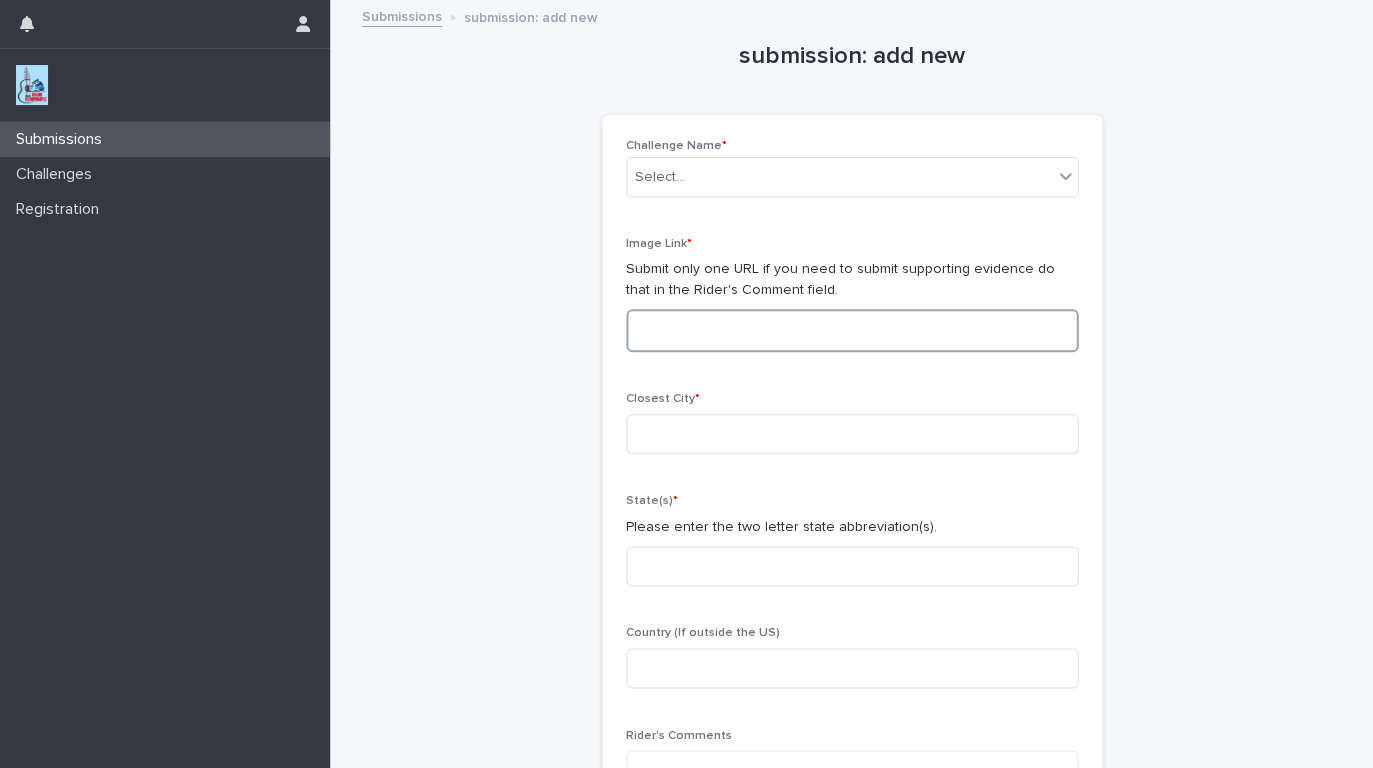 click at bounding box center [852, 330] 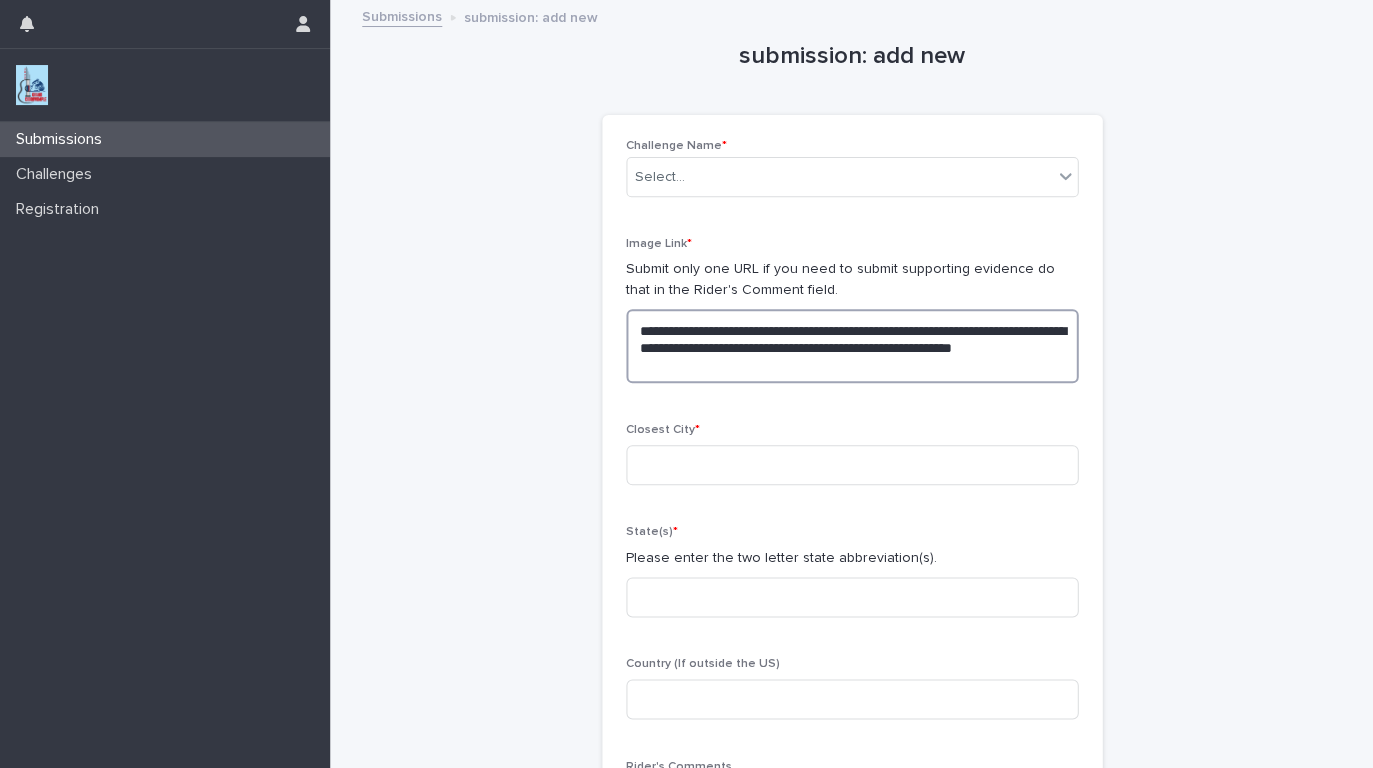 type on "**********" 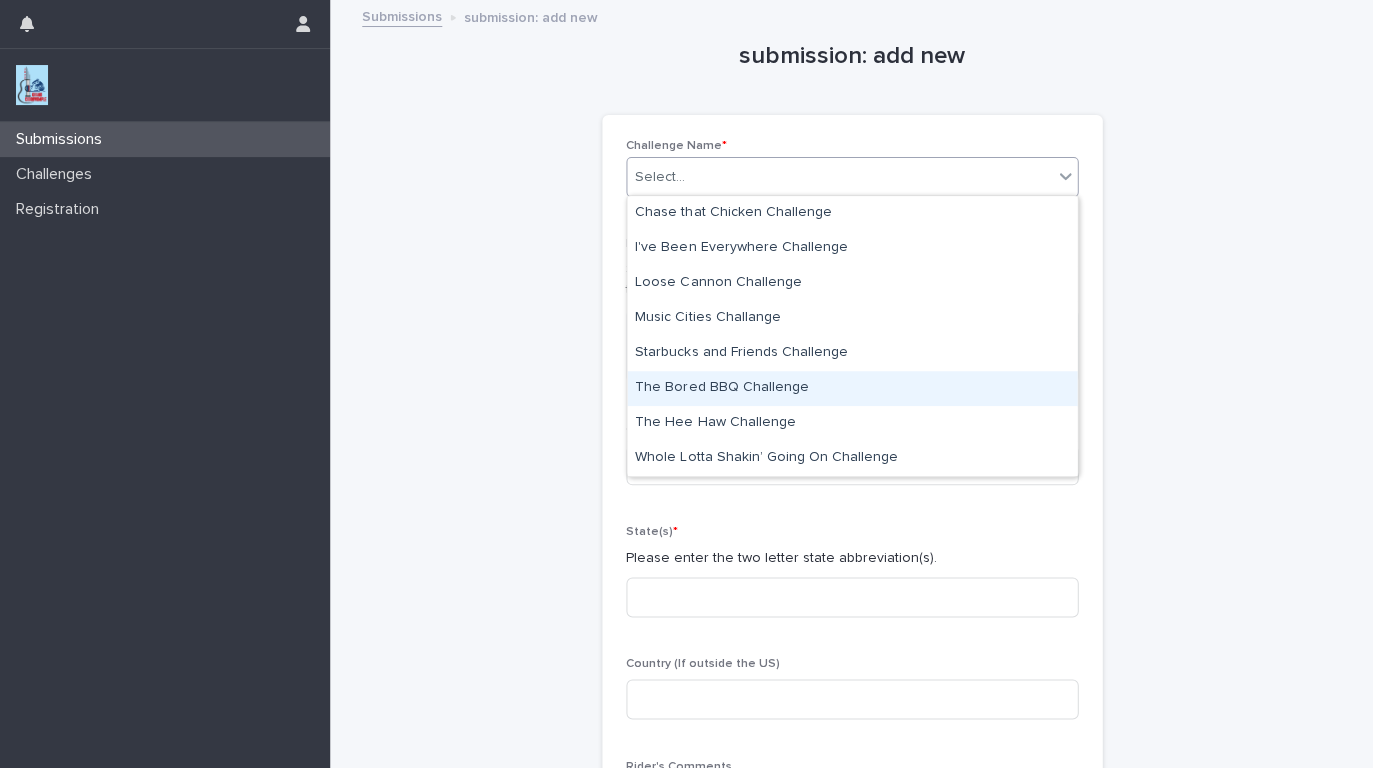 click on "The Bored BBQ Challenge" at bounding box center (852, 388) 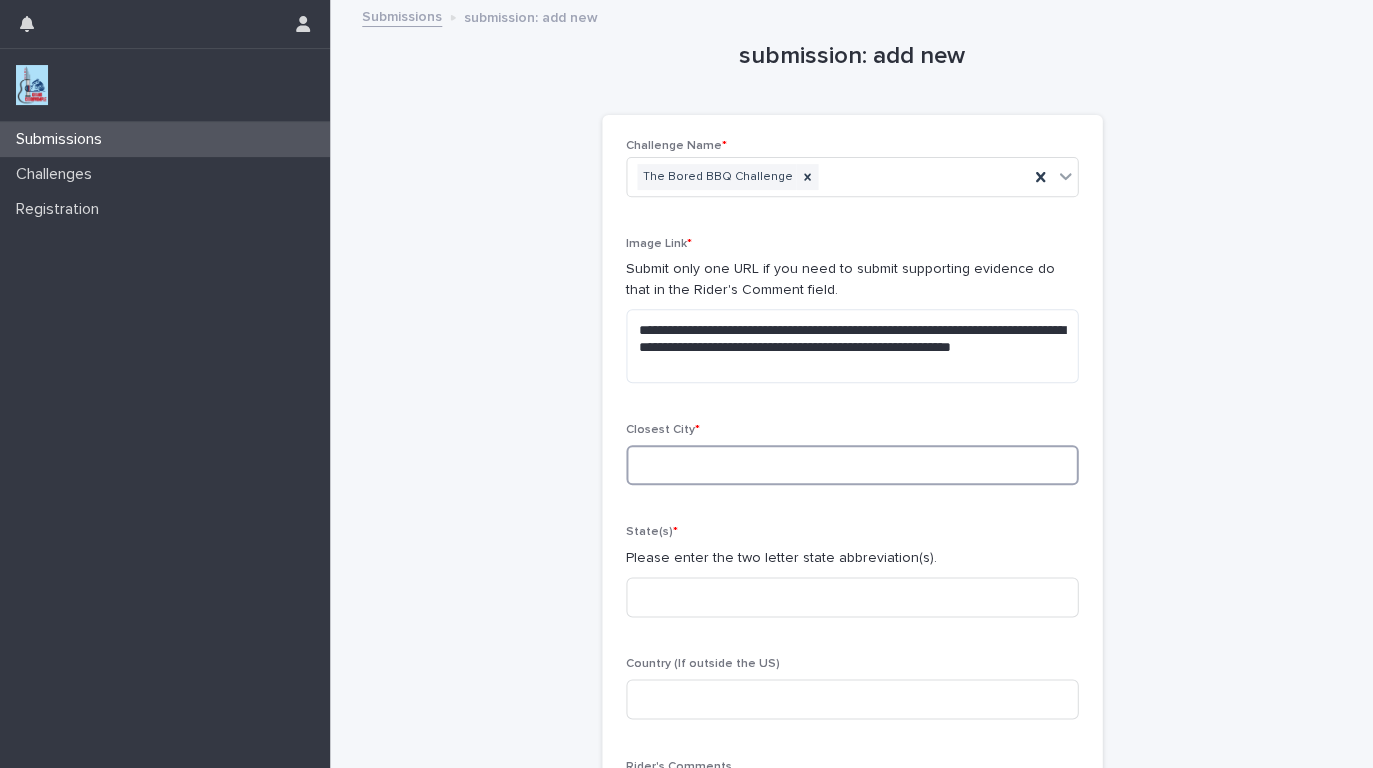 click at bounding box center [852, 465] 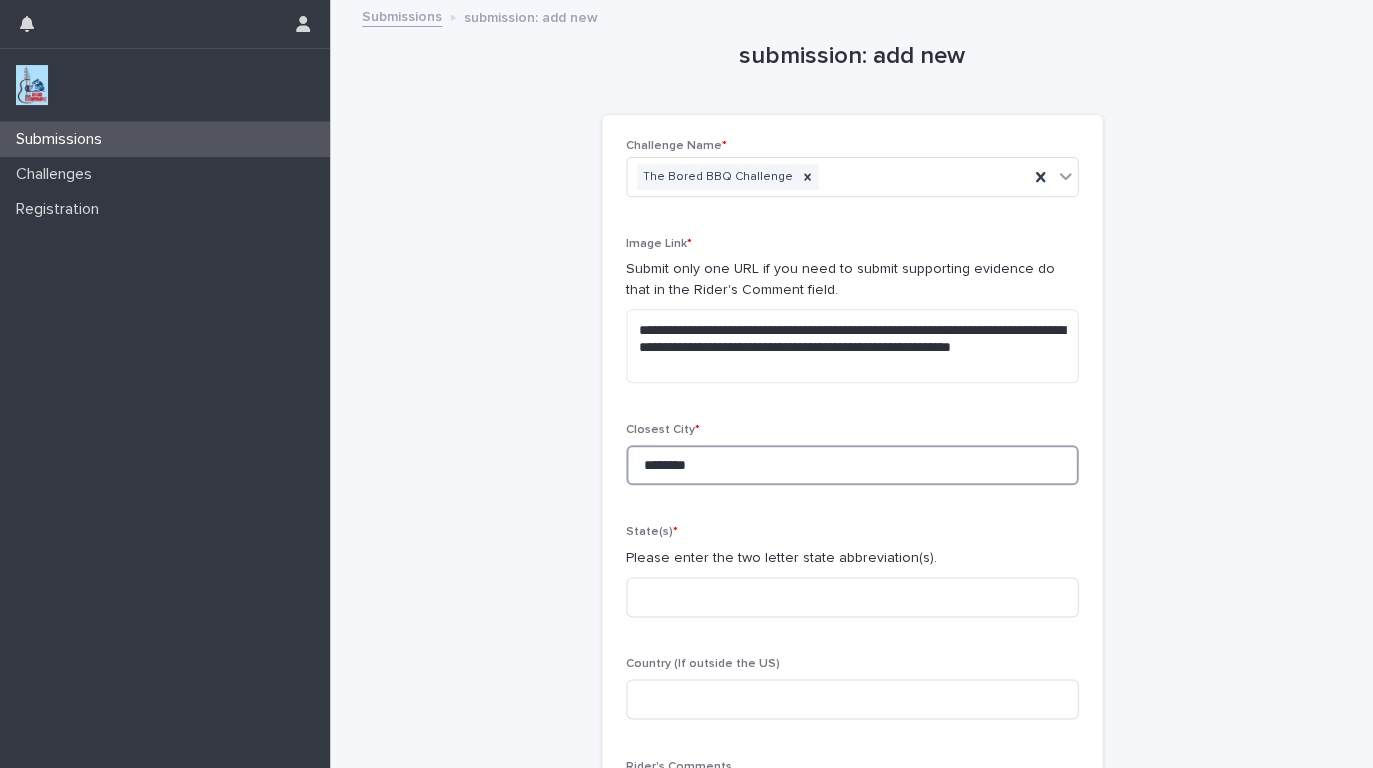 type on "********" 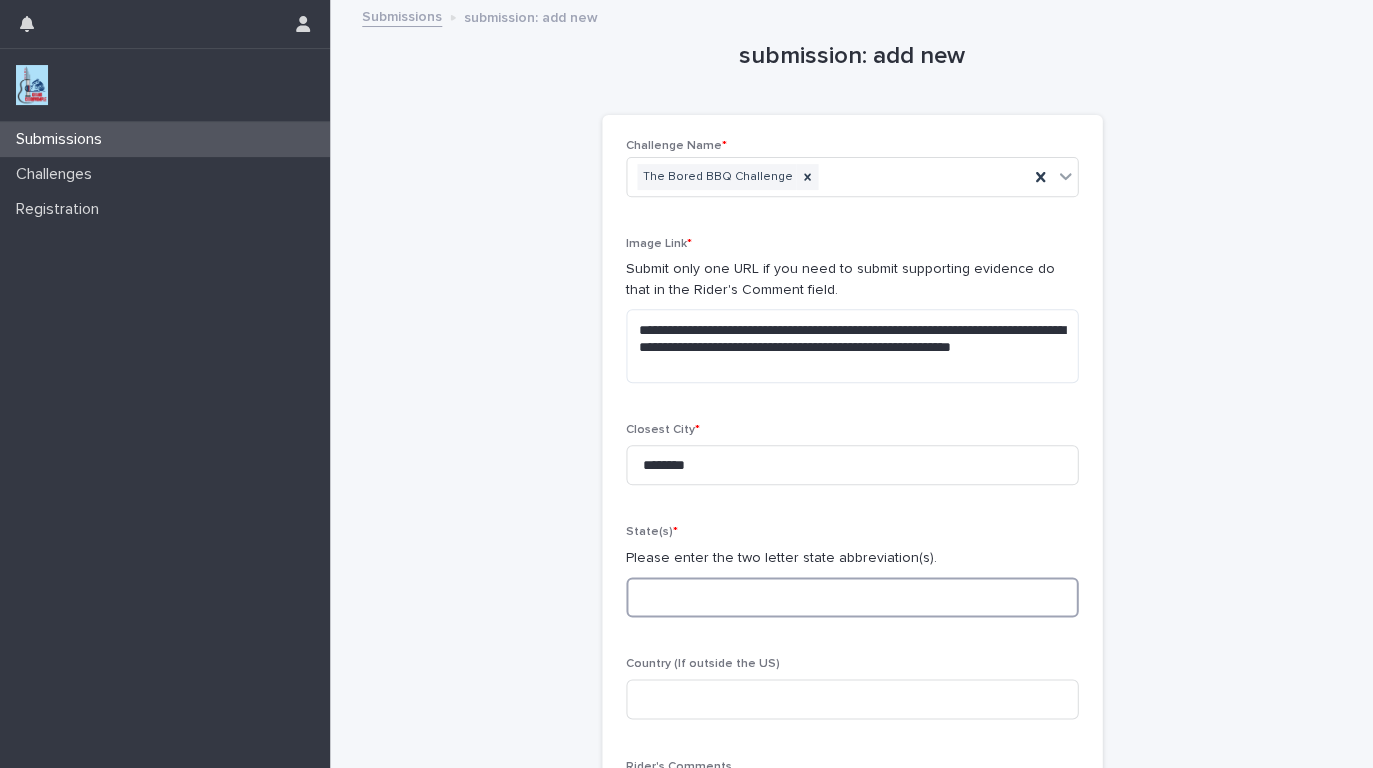 click at bounding box center (852, 597) 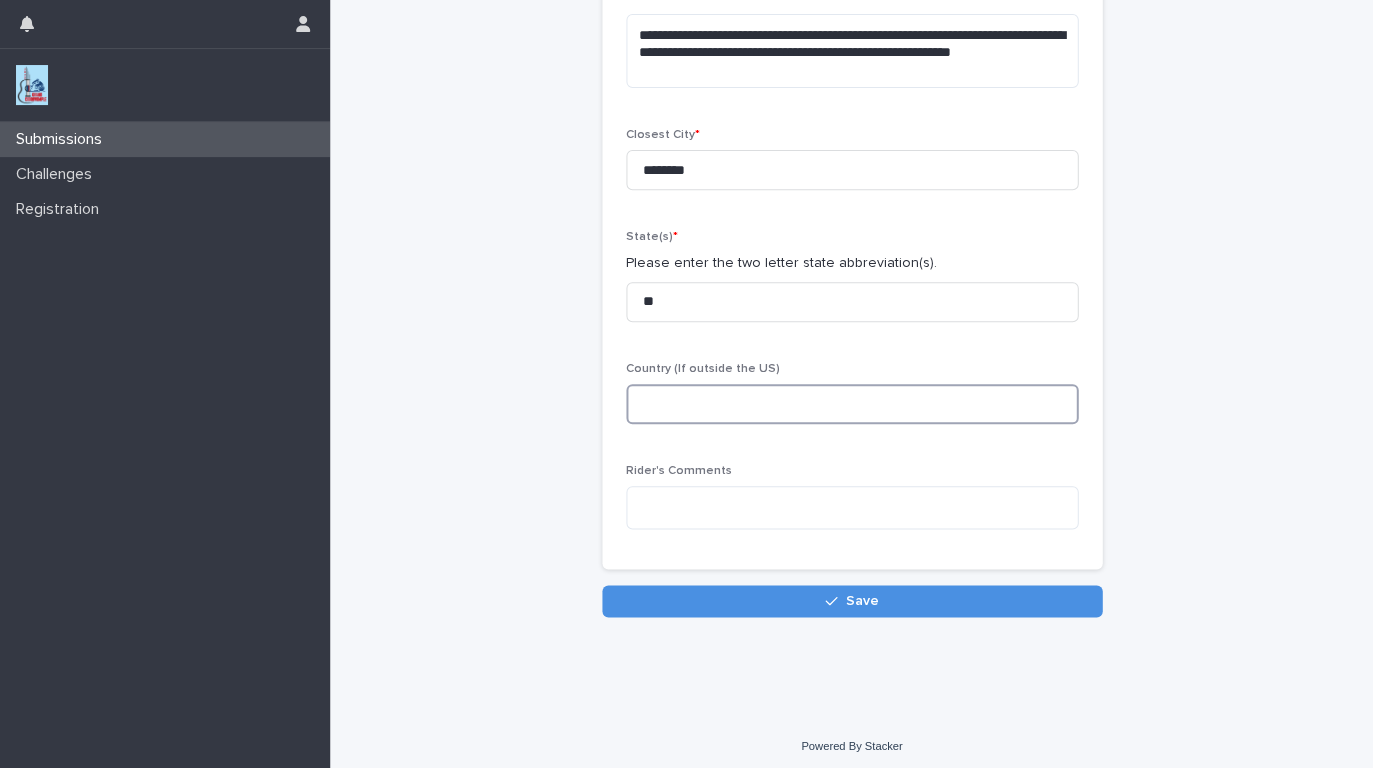 scroll, scrollTop: 294, scrollLeft: 0, axis: vertical 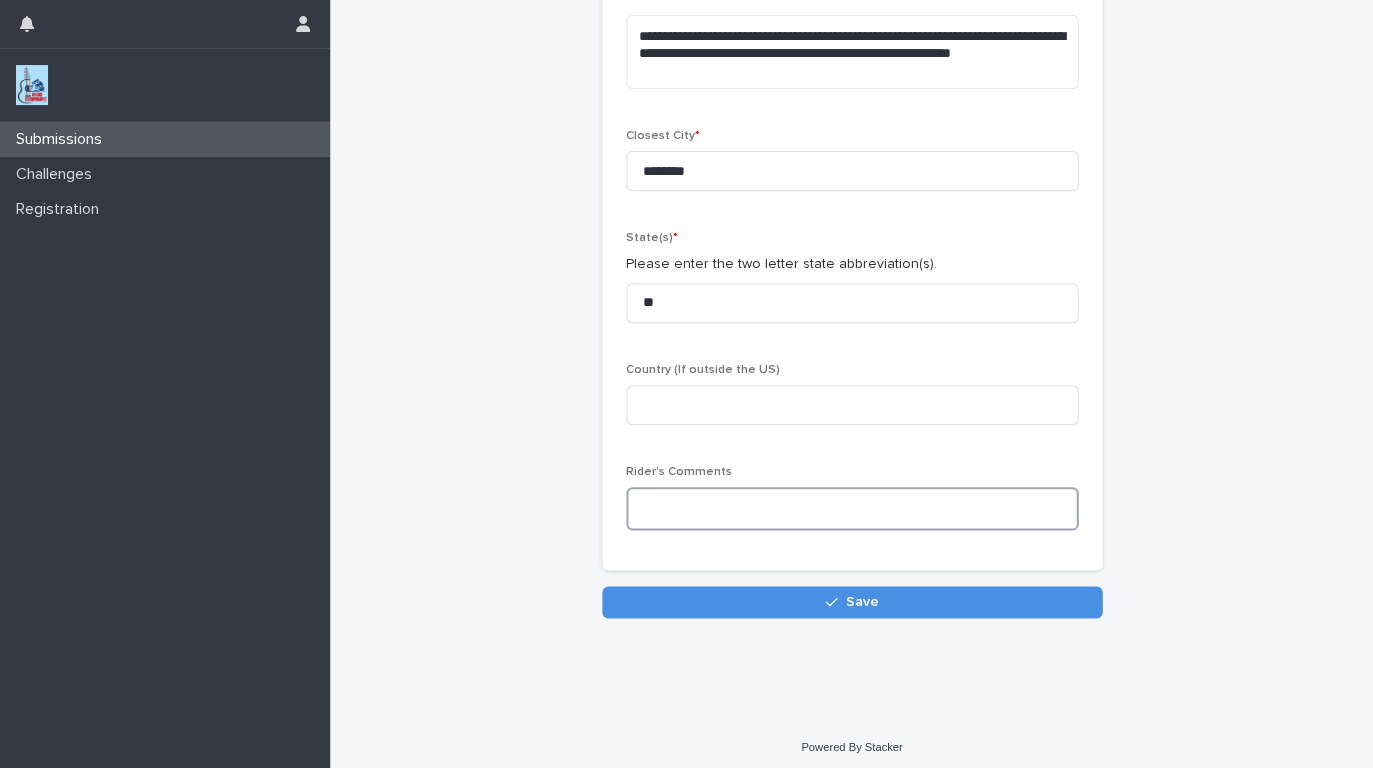 click at bounding box center (852, 508) 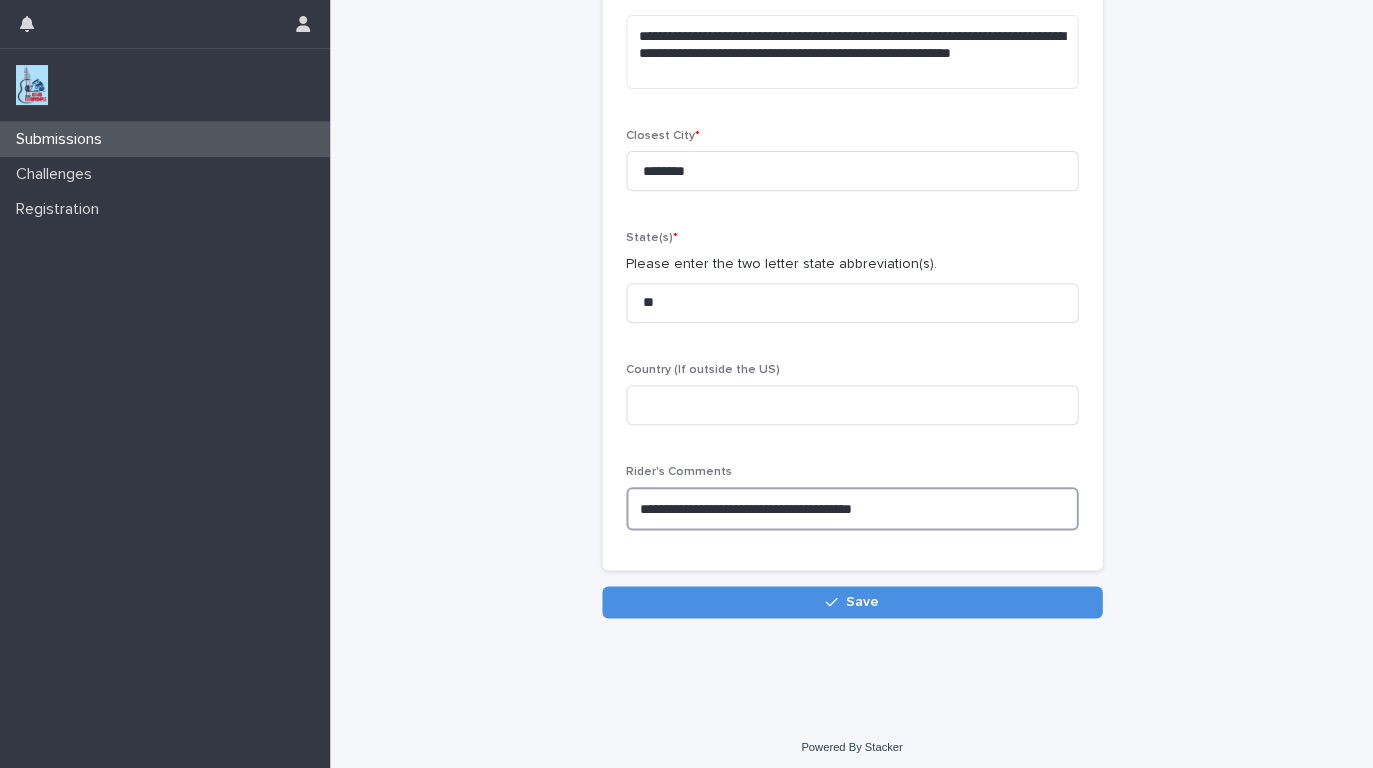 scroll, scrollTop: 294, scrollLeft: 0, axis: vertical 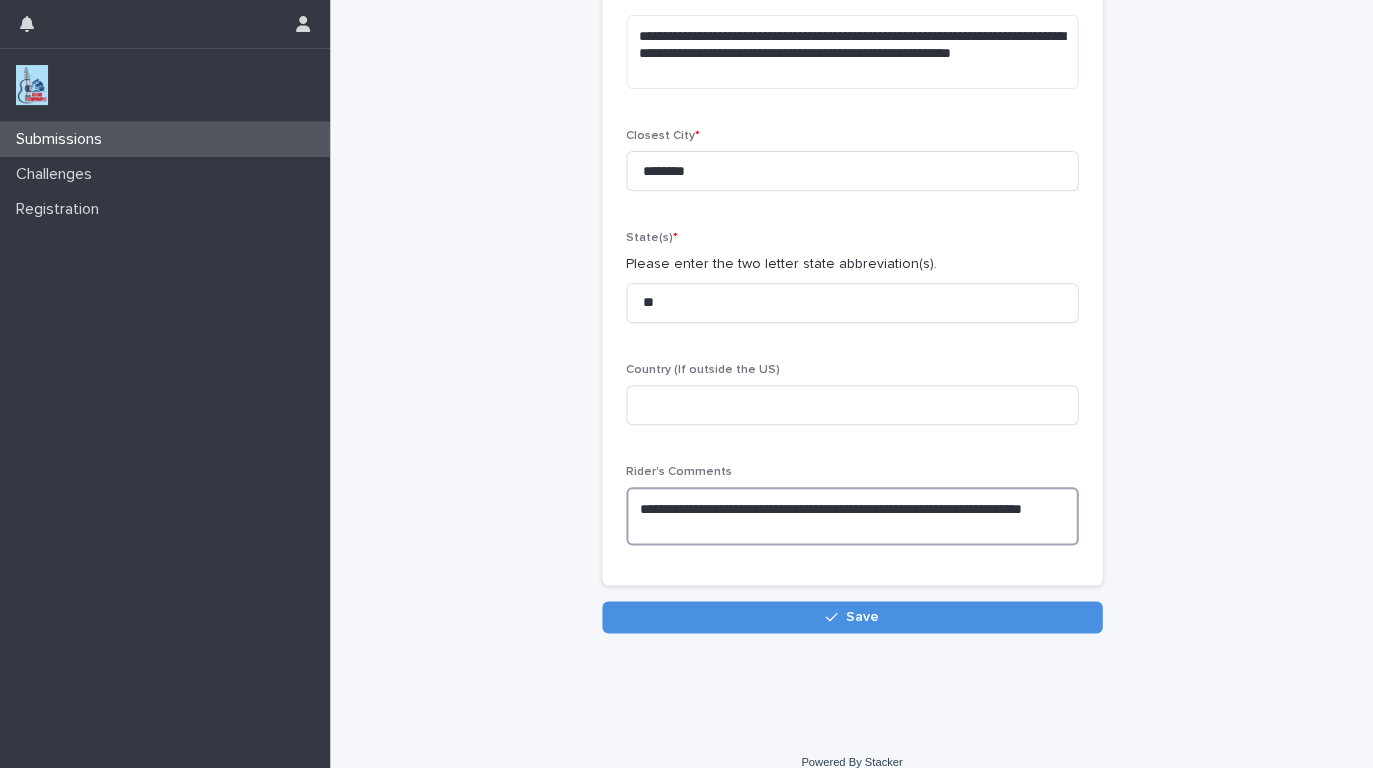 click on "**********" at bounding box center (852, 516) 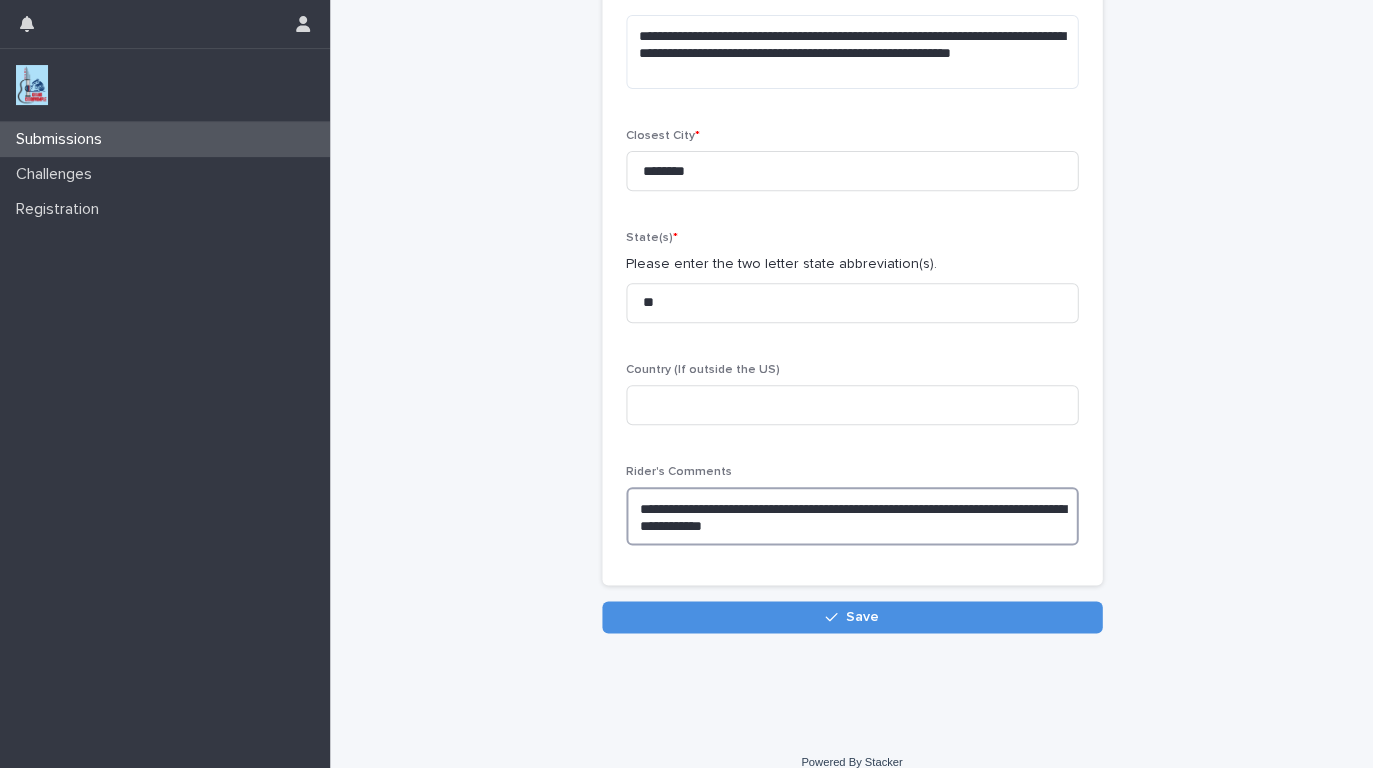 scroll, scrollTop: 294, scrollLeft: 0, axis: vertical 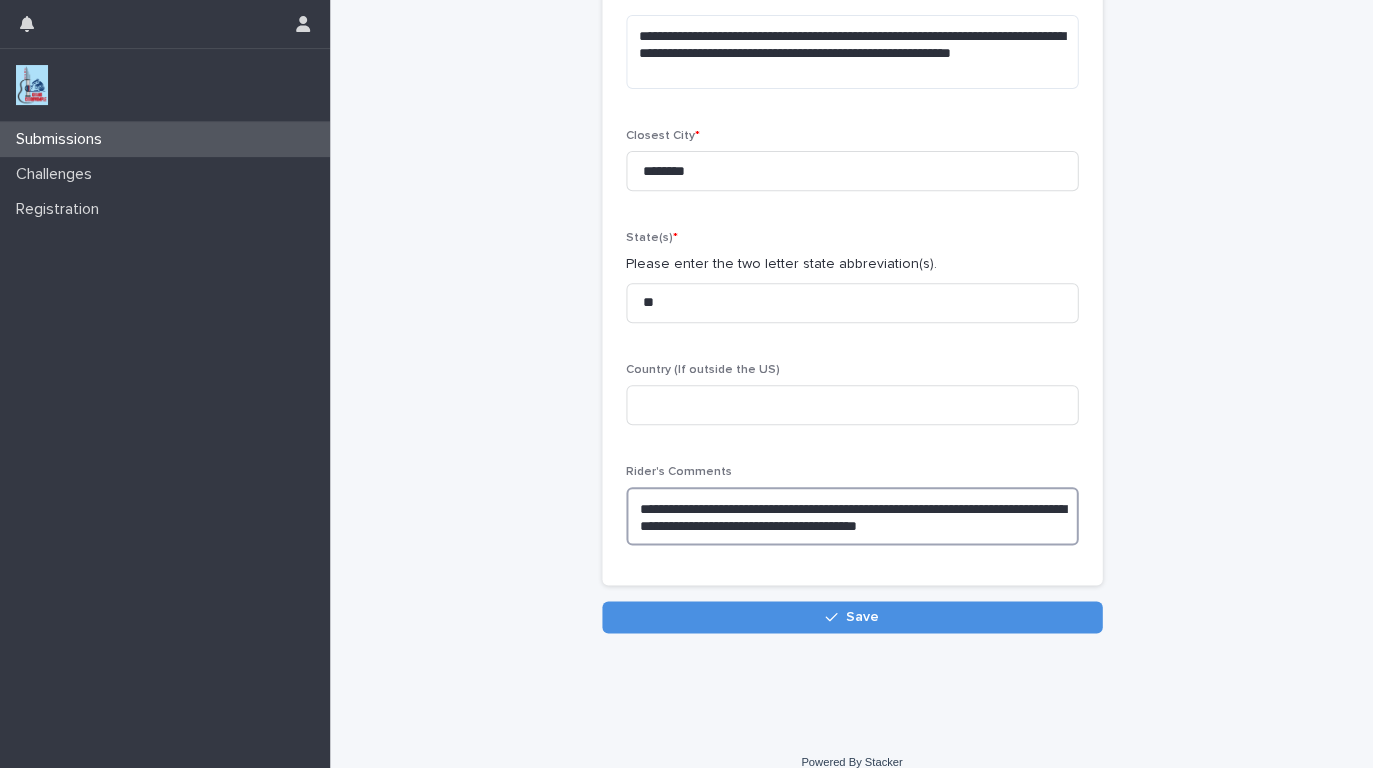 click on "**********" at bounding box center (852, 516) 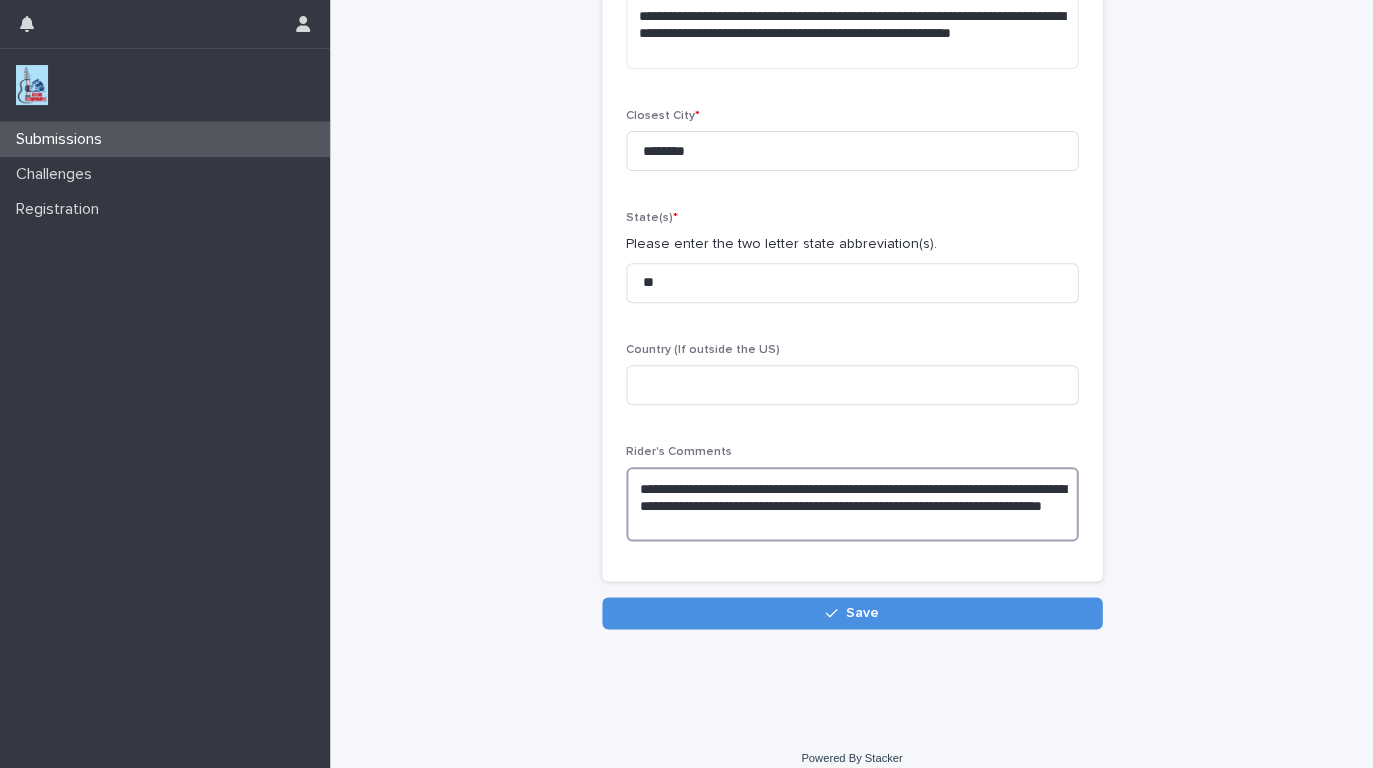 scroll, scrollTop: 315, scrollLeft: 0, axis: vertical 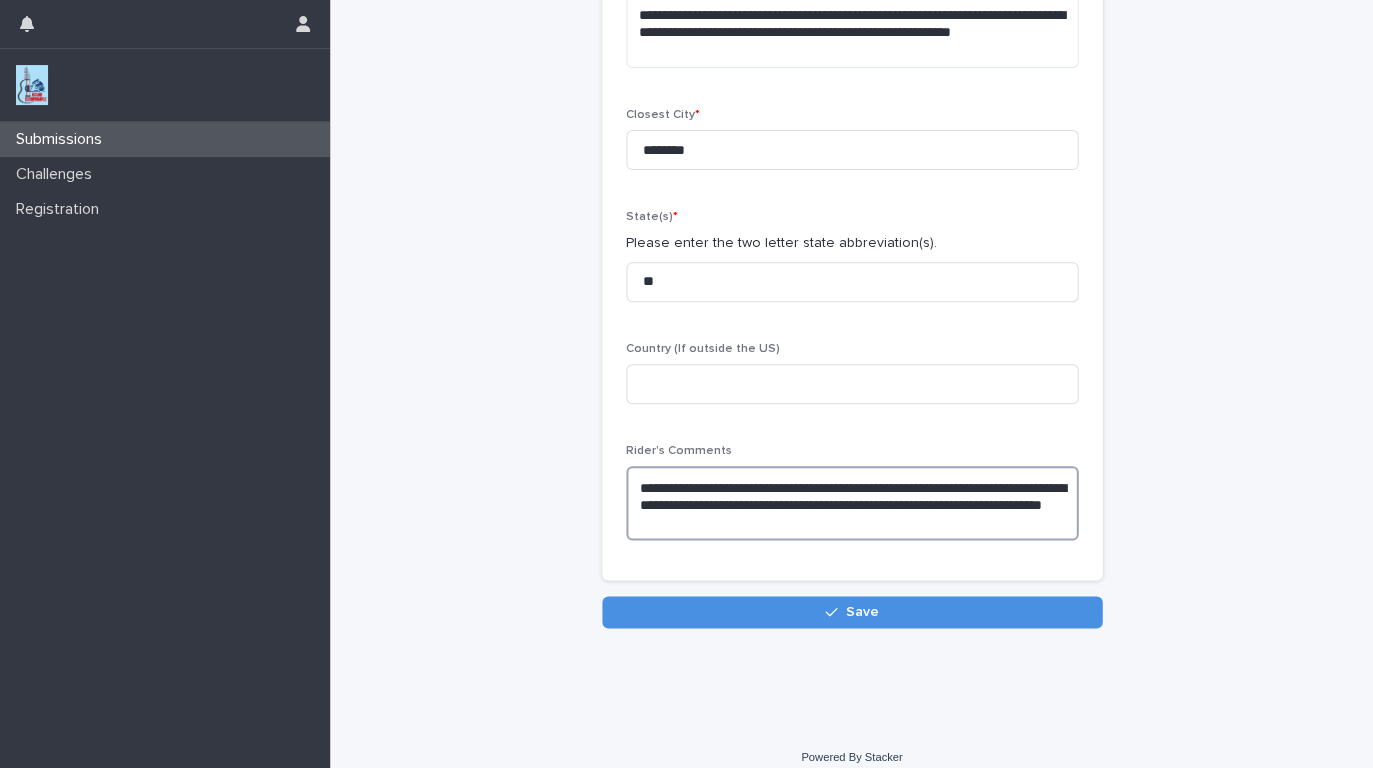 type on "**********" 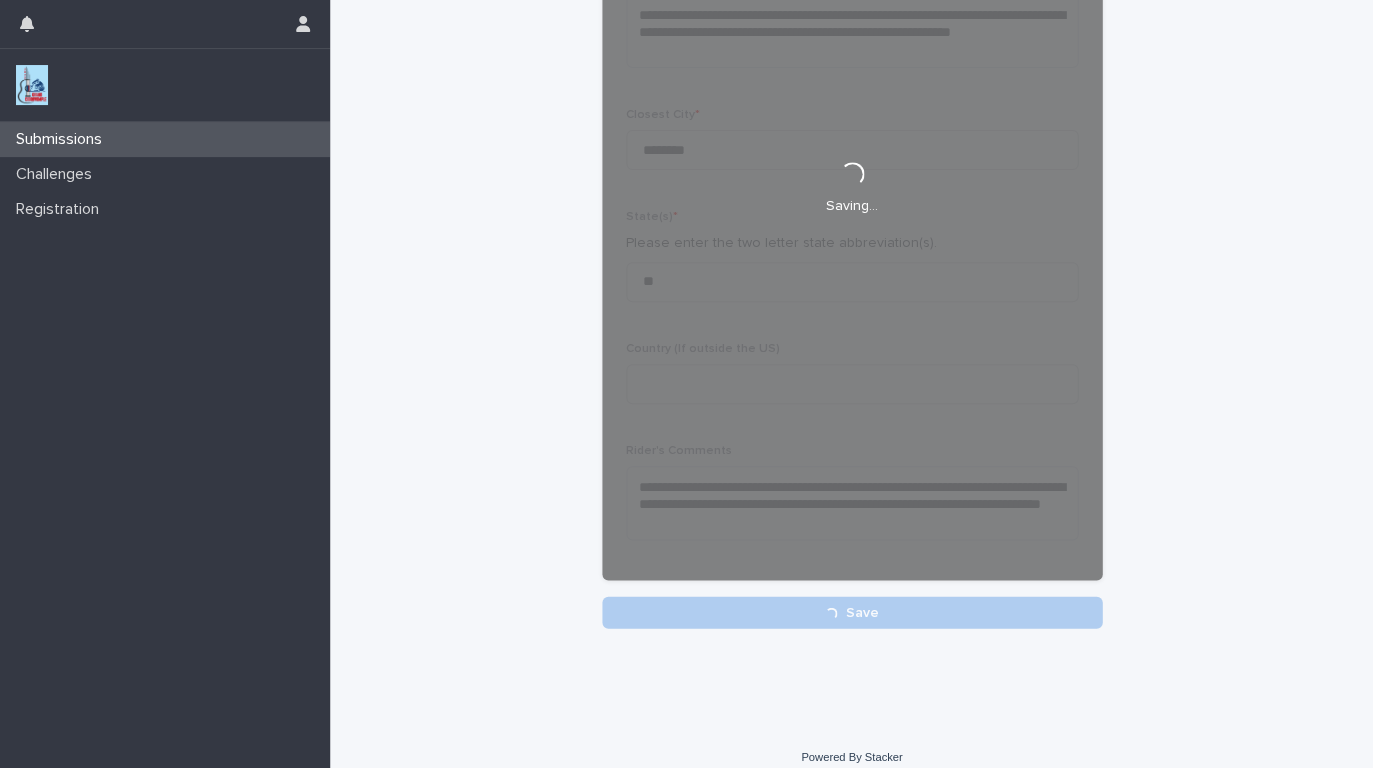 scroll, scrollTop: 315, scrollLeft: 0, axis: vertical 